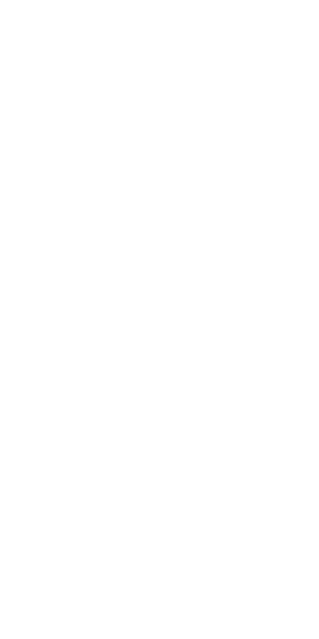 scroll, scrollTop: 0, scrollLeft: 0, axis: both 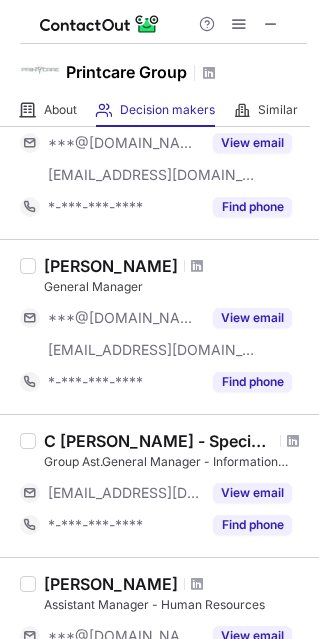 drag, startPoint x: 46, startPoint y: 257, endPoint x: 209, endPoint y: 263, distance: 163.1104 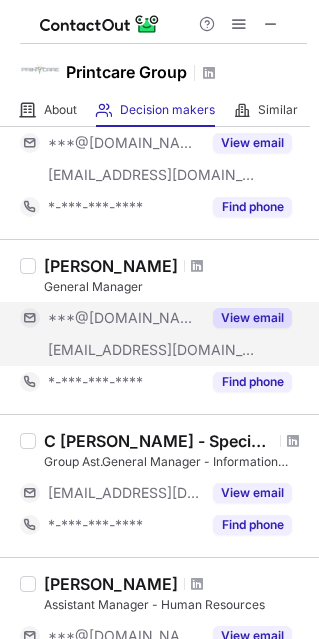 copy on "[PERSON_NAME]" 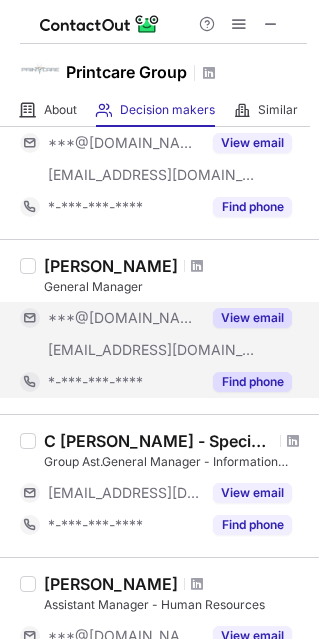 click on "Find phone" at bounding box center (252, 382) 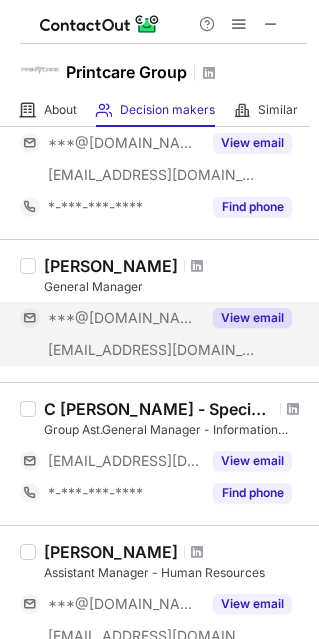 click on "View email" at bounding box center [252, 318] 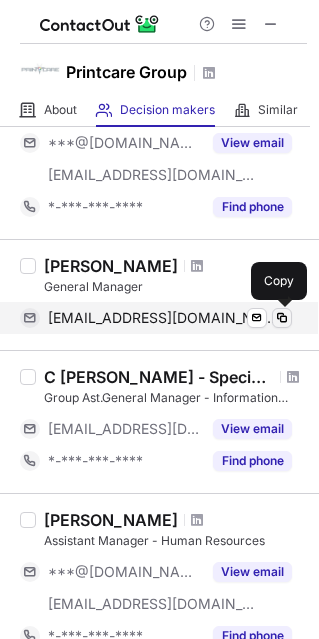 click at bounding box center (282, 318) 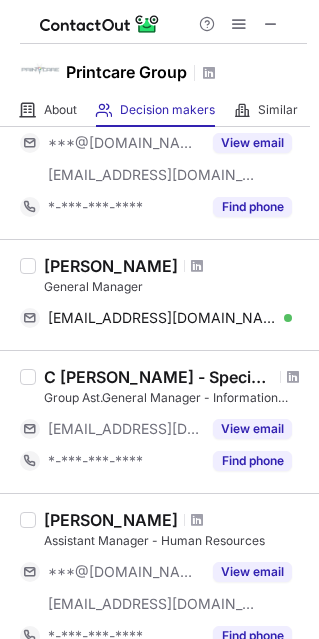 scroll, scrollTop: 600, scrollLeft: 0, axis: vertical 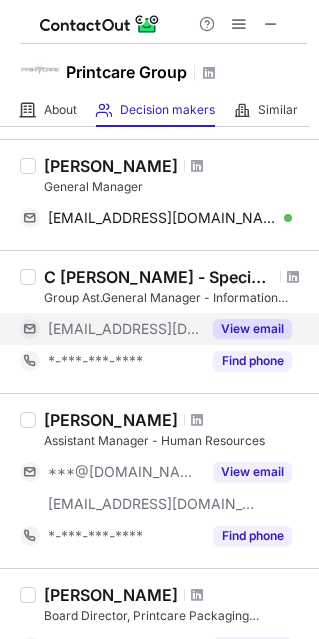 click on "View email" at bounding box center (252, 329) 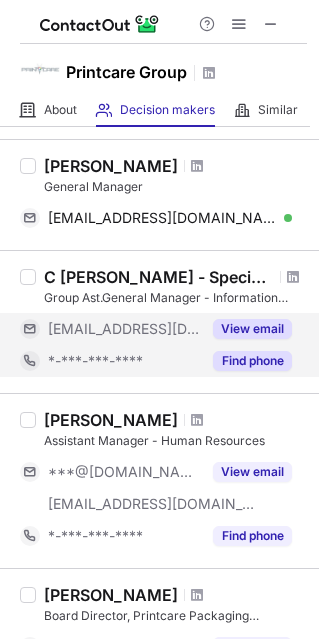 click on "Find phone" at bounding box center [252, 361] 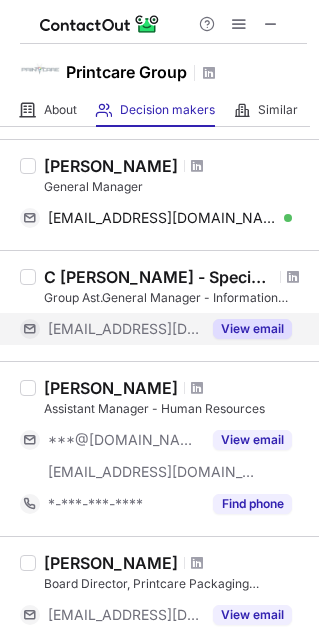 click on "View email" at bounding box center (252, 329) 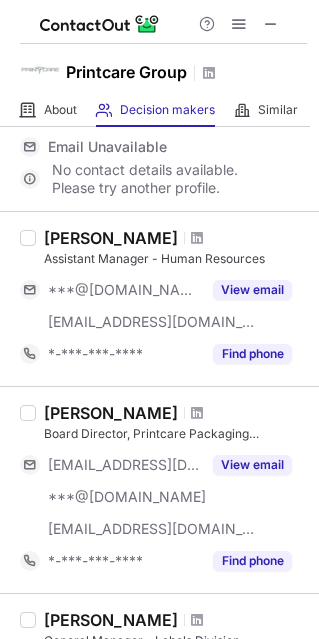 scroll, scrollTop: 800, scrollLeft: 0, axis: vertical 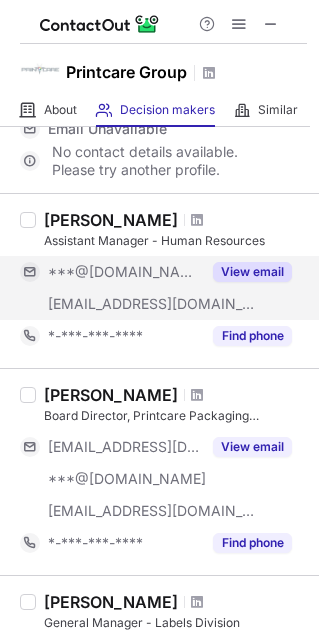 click on "View email" at bounding box center [252, 272] 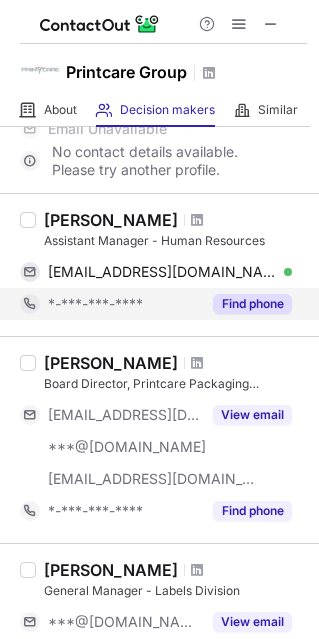 click on "Find phone" at bounding box center [252, 304] 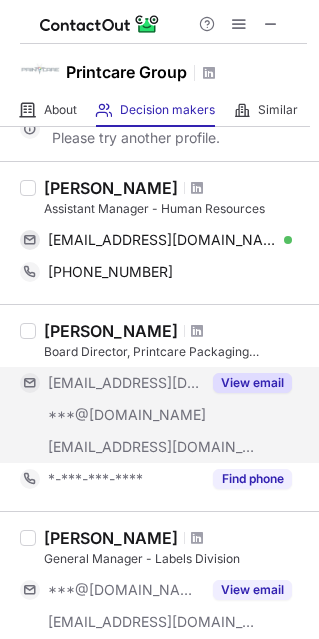 click on "View email" at bounding box center [252, 383] 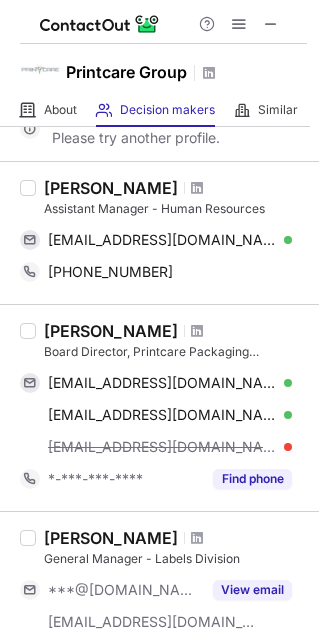 scroll, scrollTop: 900, scrollLeft: 0, axis: vertical 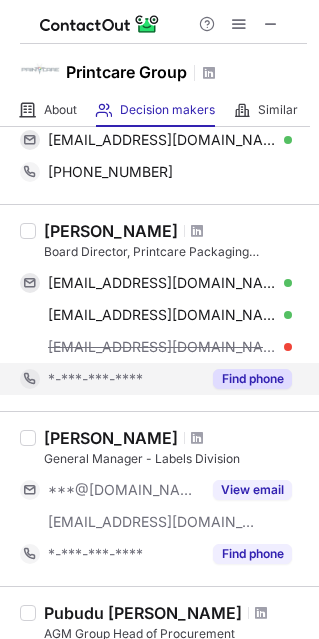 click on "Find phone" at bounding box center (252, 379) 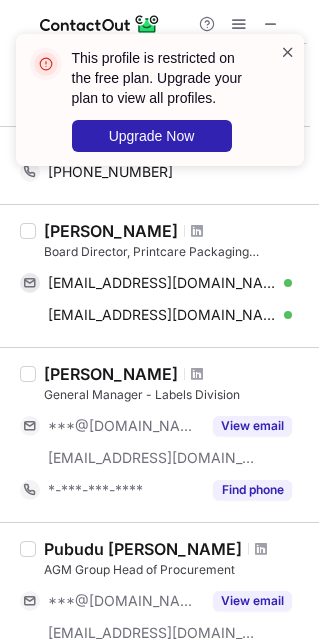 click at bounding box center (288, 52) 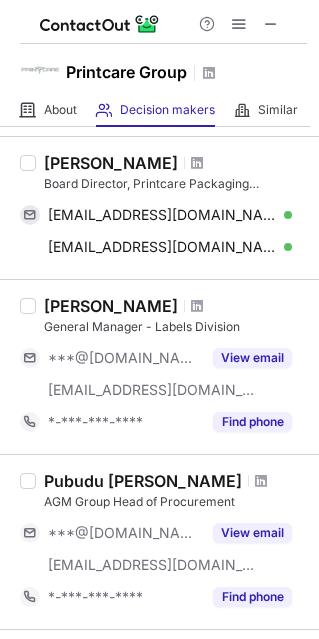 scroll, scrollTop: 1000, scrollLeft: 0, axis: vertical 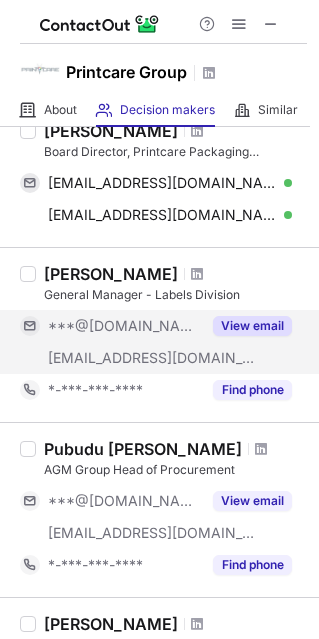 click on "View email" at bounding box center (252, 326) 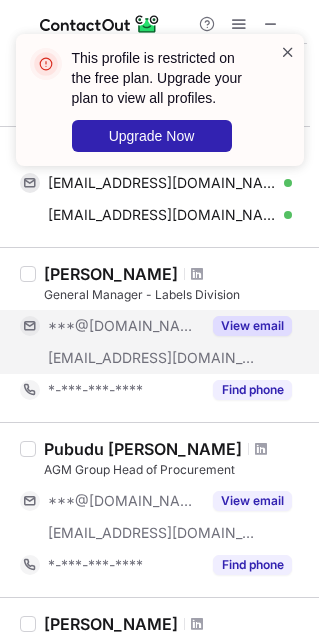 click at bounding box center [288, 52] 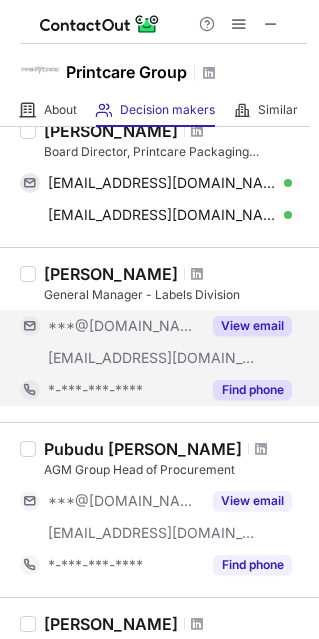 click on "Find phone" at bounding box center (252, 390) 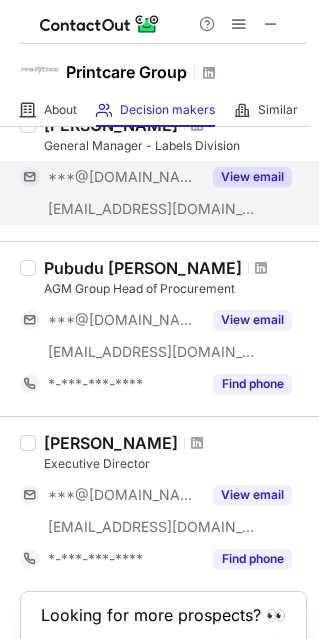 scroll, scrollTop: 1249, scrollLeft: 0, axis: vertical 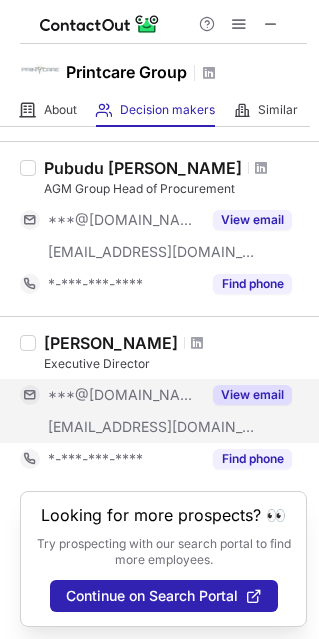 click on "View email" at bounding box center (252, 395) 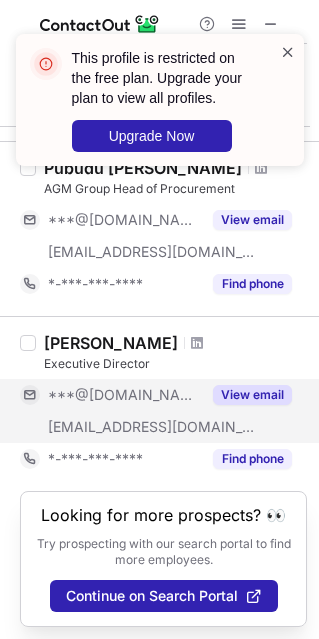 click at bounding box center [288, 52] 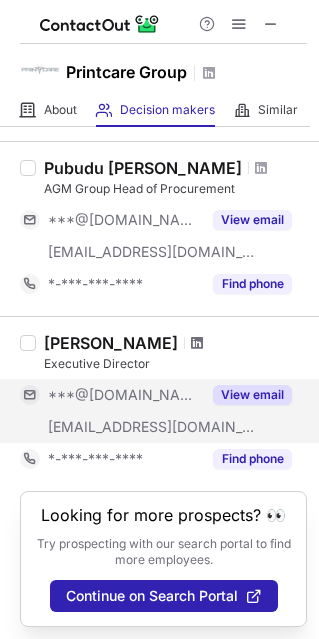click at bounding box center [197, 343] 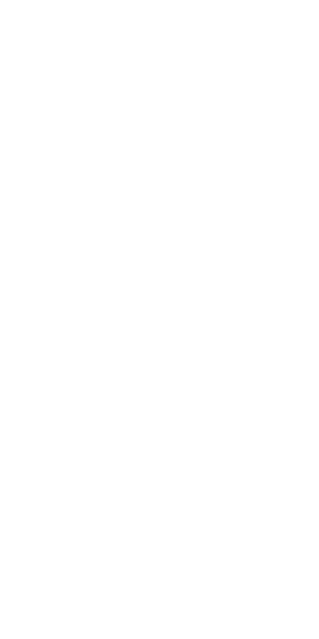 scroll, scrollTop: 0, scrollLeft: 0, axis: both 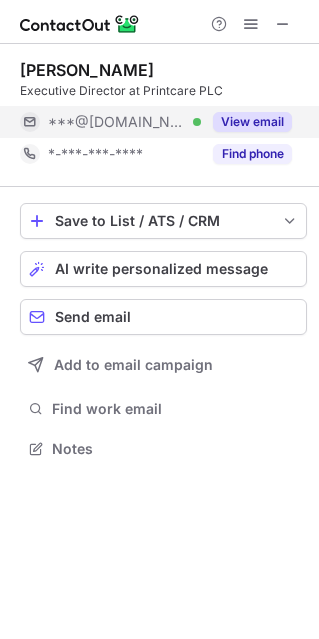 click on "View email" at bounding box center [252, 122] 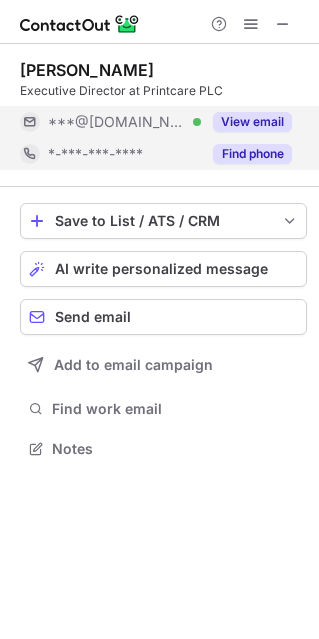 click on "Find phone" at bounding box center [252, 154] 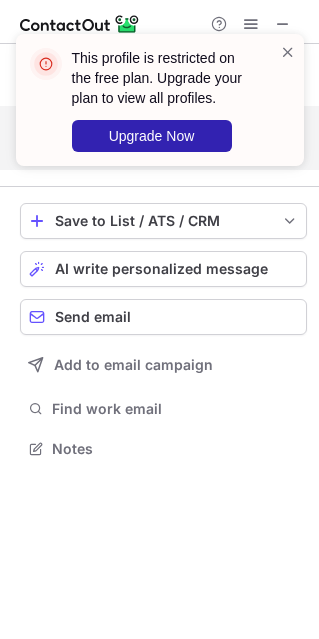 scroll, scrollTop: 402, scrollLeft: 319, axis: both 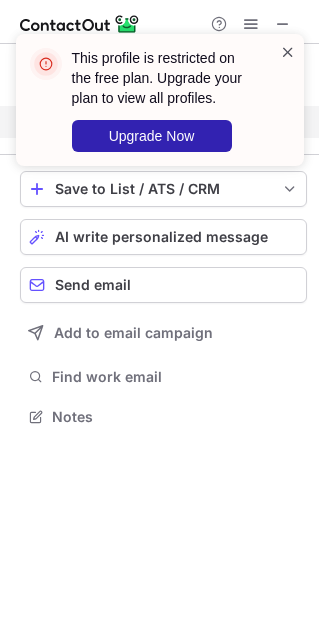 click at bounding box center [288, 52] 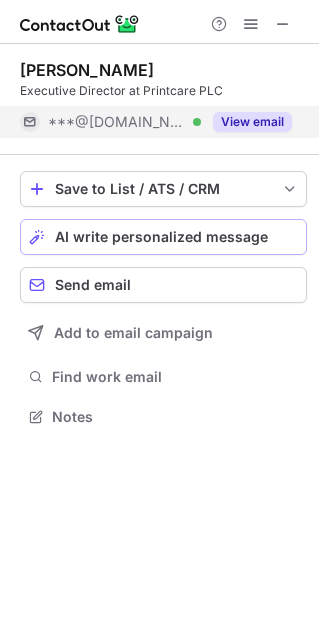 click on "AI write personalized message" at bounding box center [161, 237] 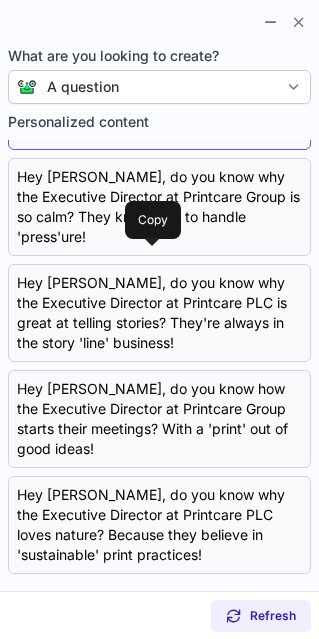 scroll, scrollTop: 400, scrollLeft: 0, axis: vertical 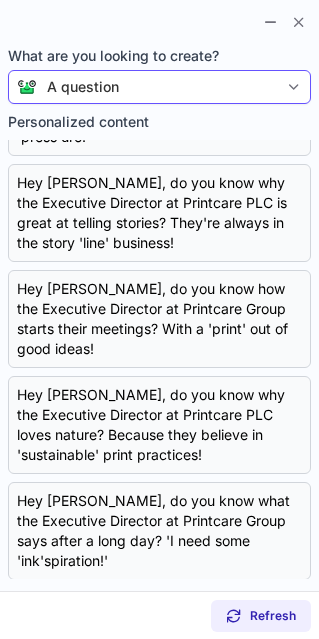 click on "A question" at bounding box center [157, 87] 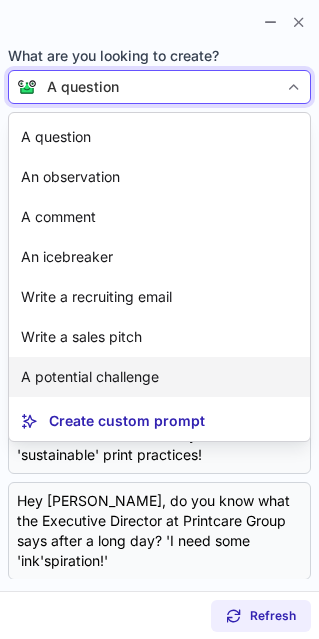 click on "A potential challenge" at bounding box center [90, 377] 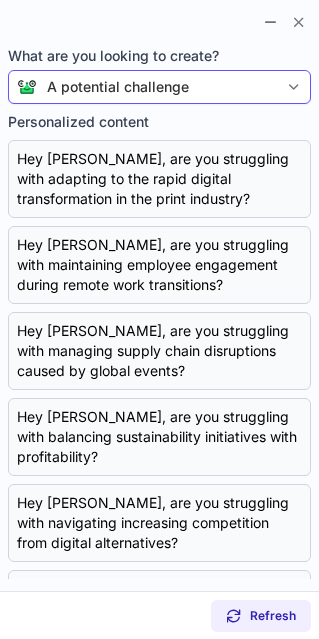 click on "A potential challenge" at bounding box center (118, 87) 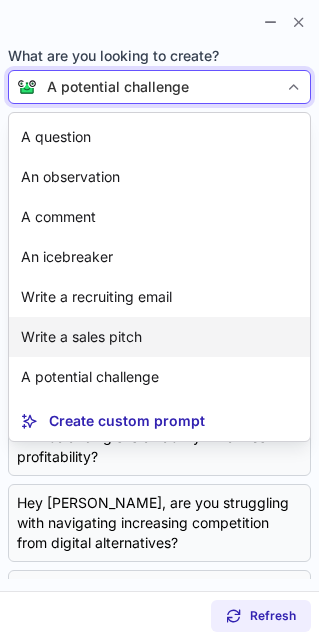 click on "Write a sales pitch" at bounding box center [81, 337] 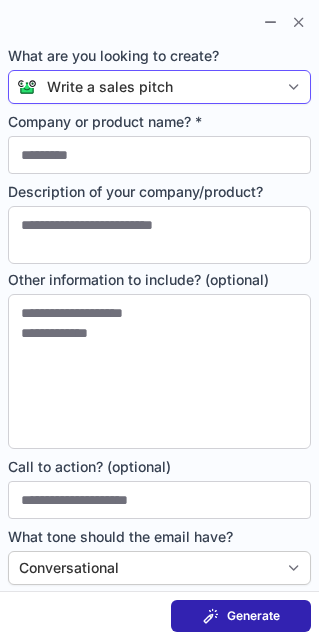 click on "Write a sales pitch" at bounding box center (110, 87) 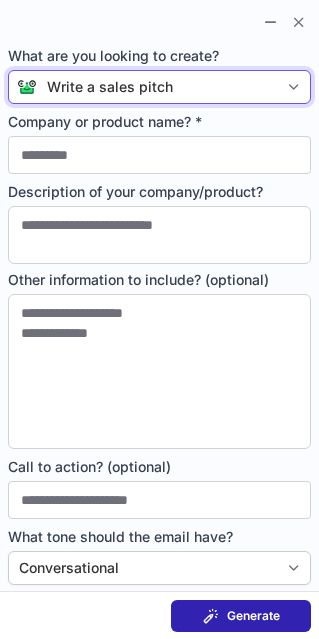 click on "Write a sales pitch" at bounding box center (110, 87) 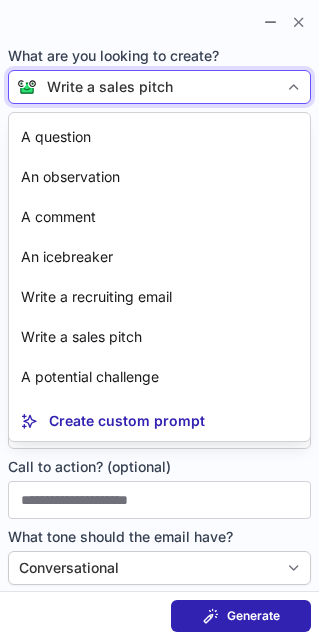 click on "Write a sales pitch" at bounding box center (157, 87) 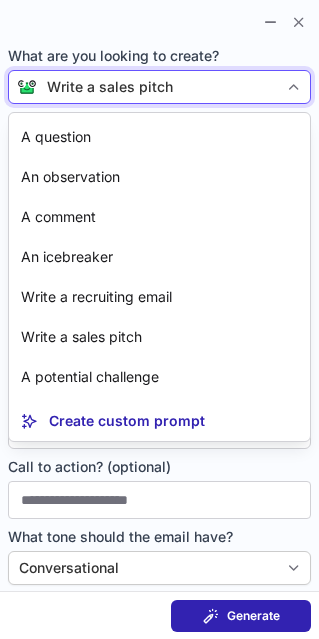click on "Write a sales pitch" at bounding box center (159, 87) 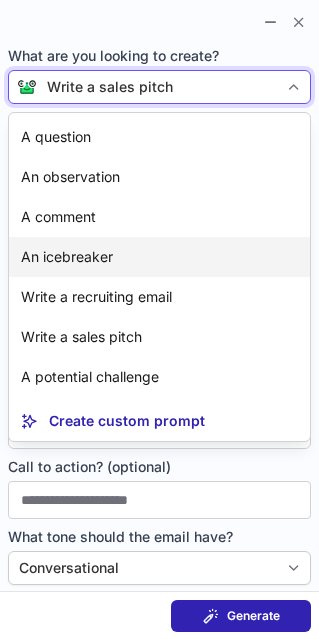 click on "An icebreaker" at bounding box center (67, 257) 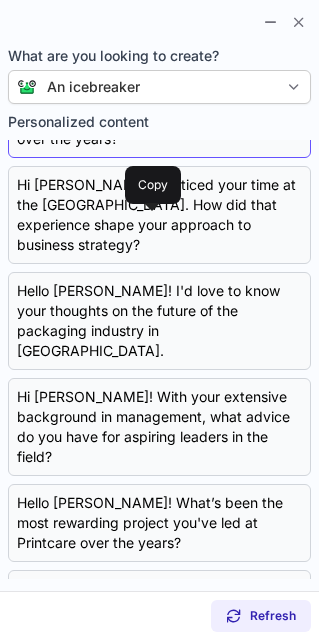scroll, scrollTop: 400, scrollLeft: 0, axis: vertical 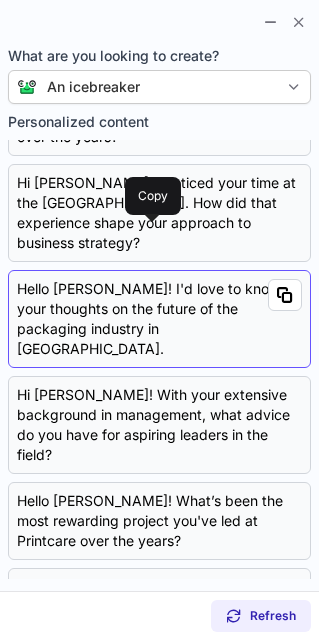 click on "Hello Krishna! I'd love to know your thoughts on the future of the packaging industry in Sri Lanka." at bounding box center [159, 319] 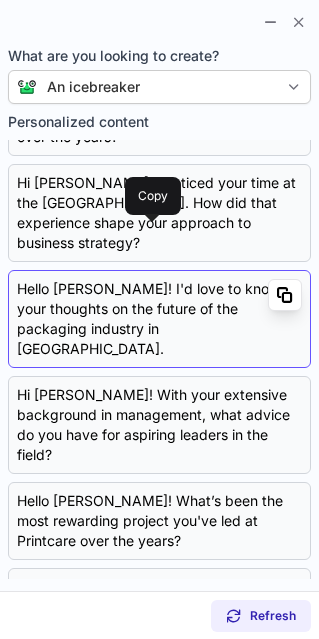 click at bounding box center [285, 295] 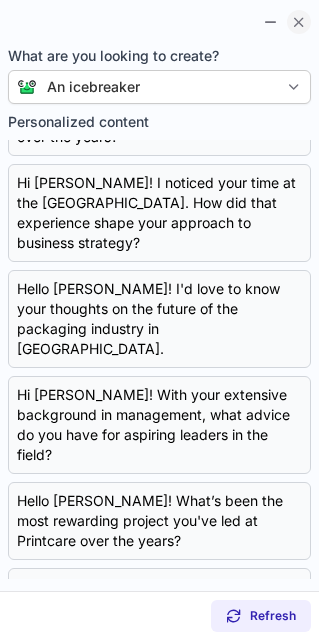 click at bounding box center [299, 22] 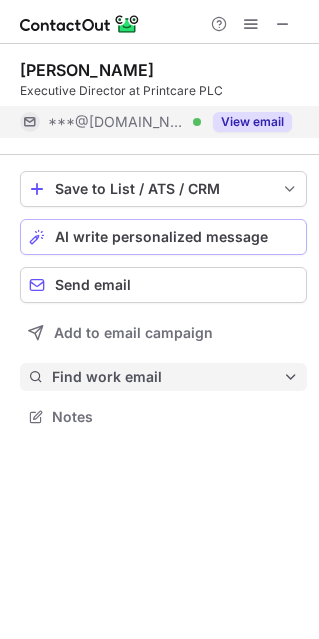 click on "Find work email" at bounding box center (167, 377) 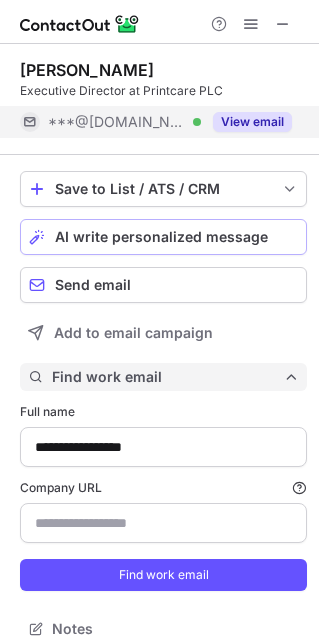 type on "**********" 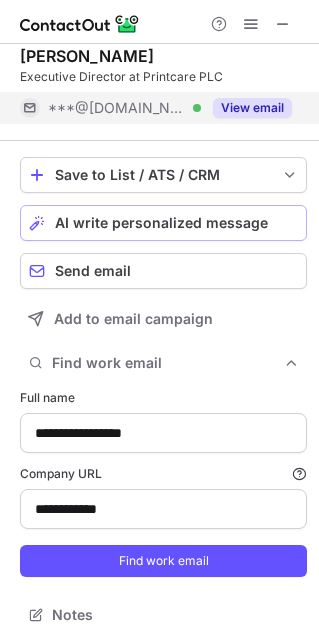scroll, scrollTop: 19, scrollLeft: 0, axis: vertical 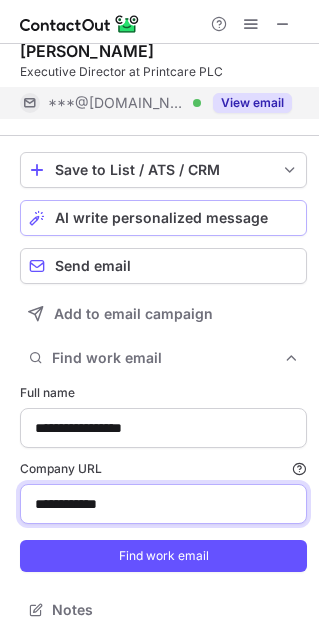 click on "**********" at bounding box center [163, 504] 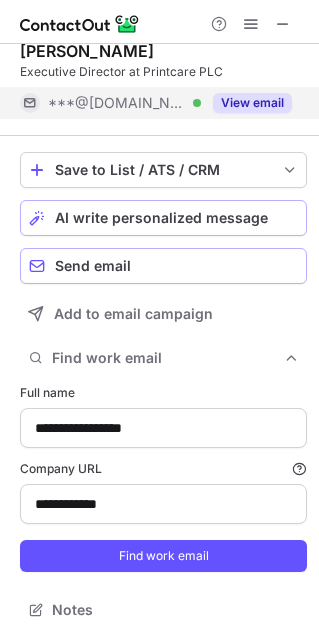 click on "Send email" at bounding box center (163, 266) 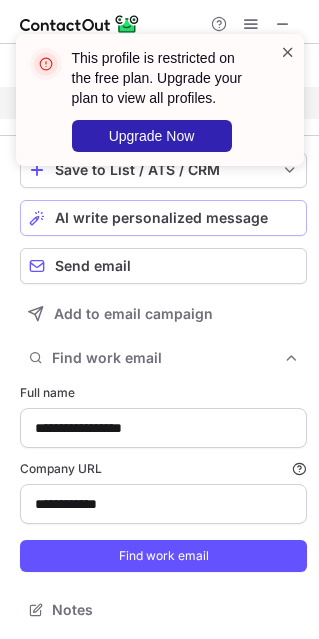 click at bounding box center [288, 52] 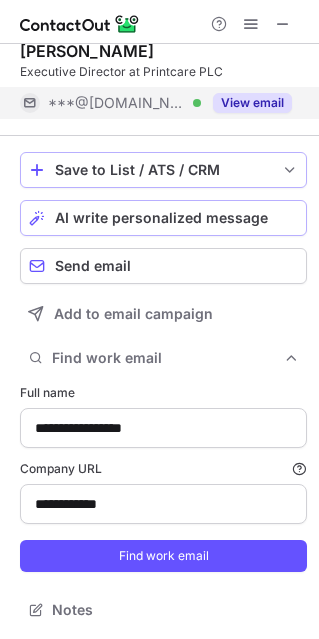 click on "Save to List / ATS / CRM" at bounding box center [163, 170] 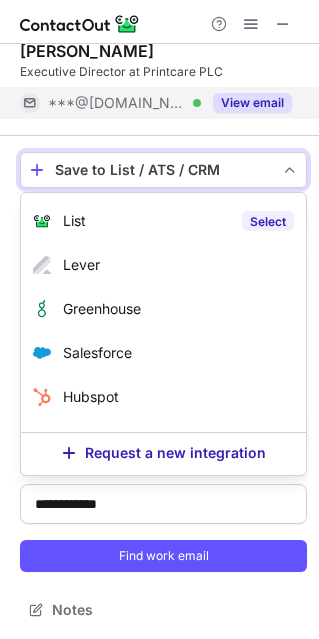 click on "Select" at bounding box center [268, 221] 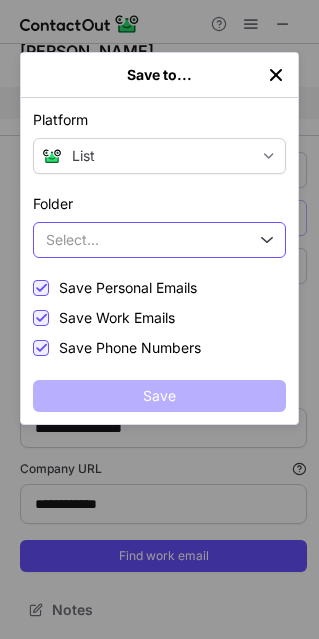 click on "Select..." at bounding box center [159, 240] 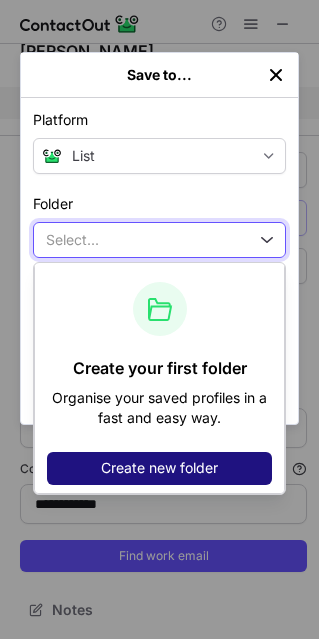 click on "Create new folder" at bounding box center (159, 468) 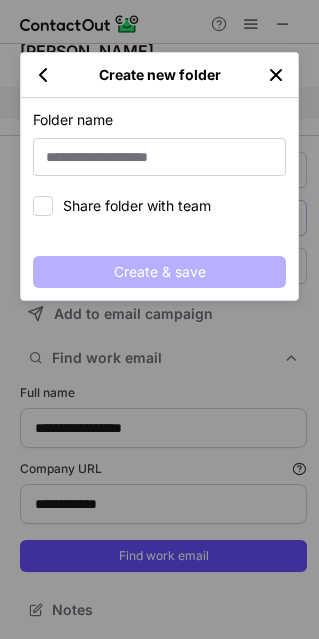 click at bounding box center [43, 75] 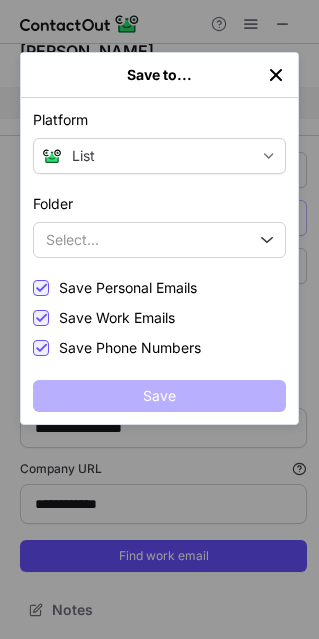 click at bounding box center (276, 75) 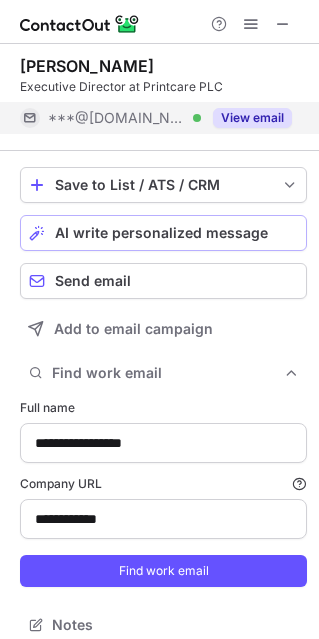 scroll, scrollTop: 0, scrollLeft: 0, axis: both 